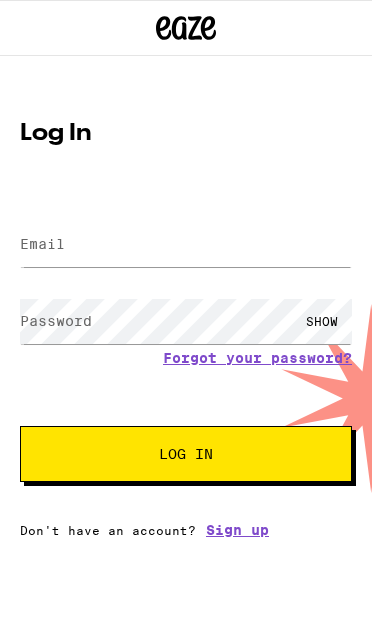 scroll, scrollTop: 0, scrollLeft: 0, axis: both 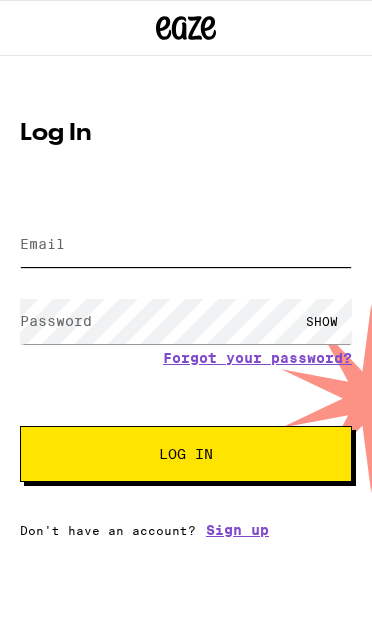 type on "[EMAIL_ADDRESS][DOMAIN_NAME]" 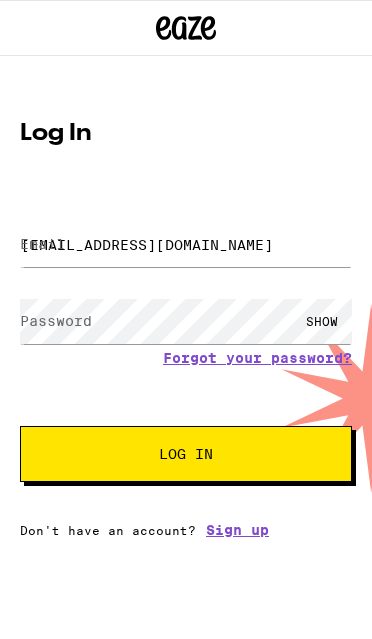 click on "Log In" at bounding box center (186, 454) 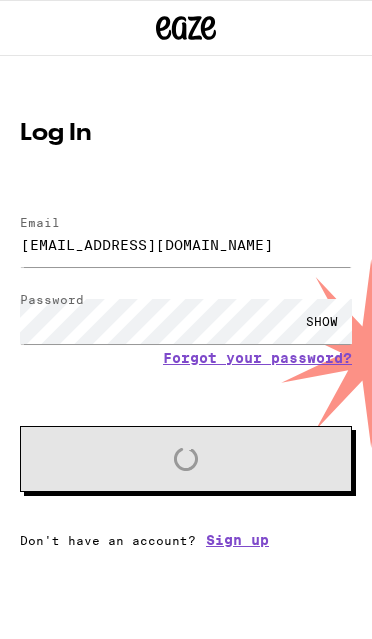 scroll, scrollTop: 0, scrollLeft: 0, axis: both 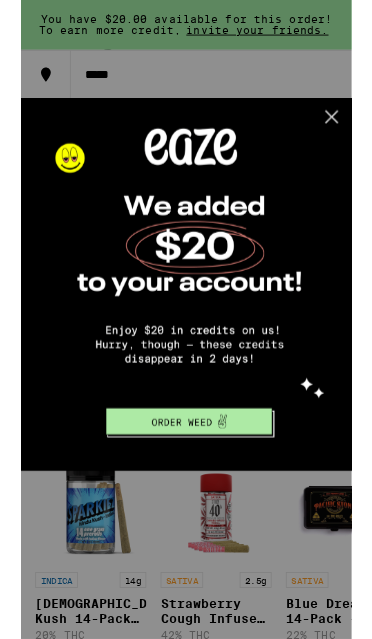 click at bounding box center (352, 126) 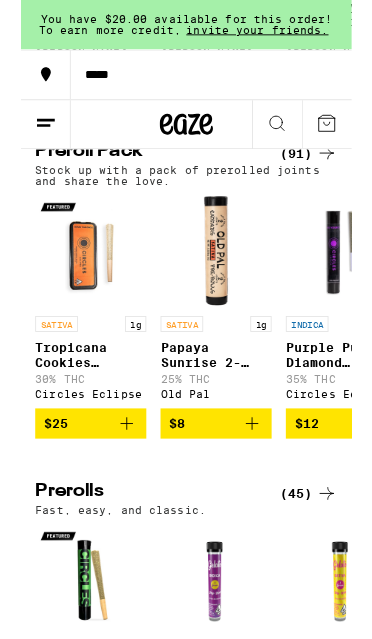scroll, scrollTop: 3711, scrollLeft: 0, axis: vertical 